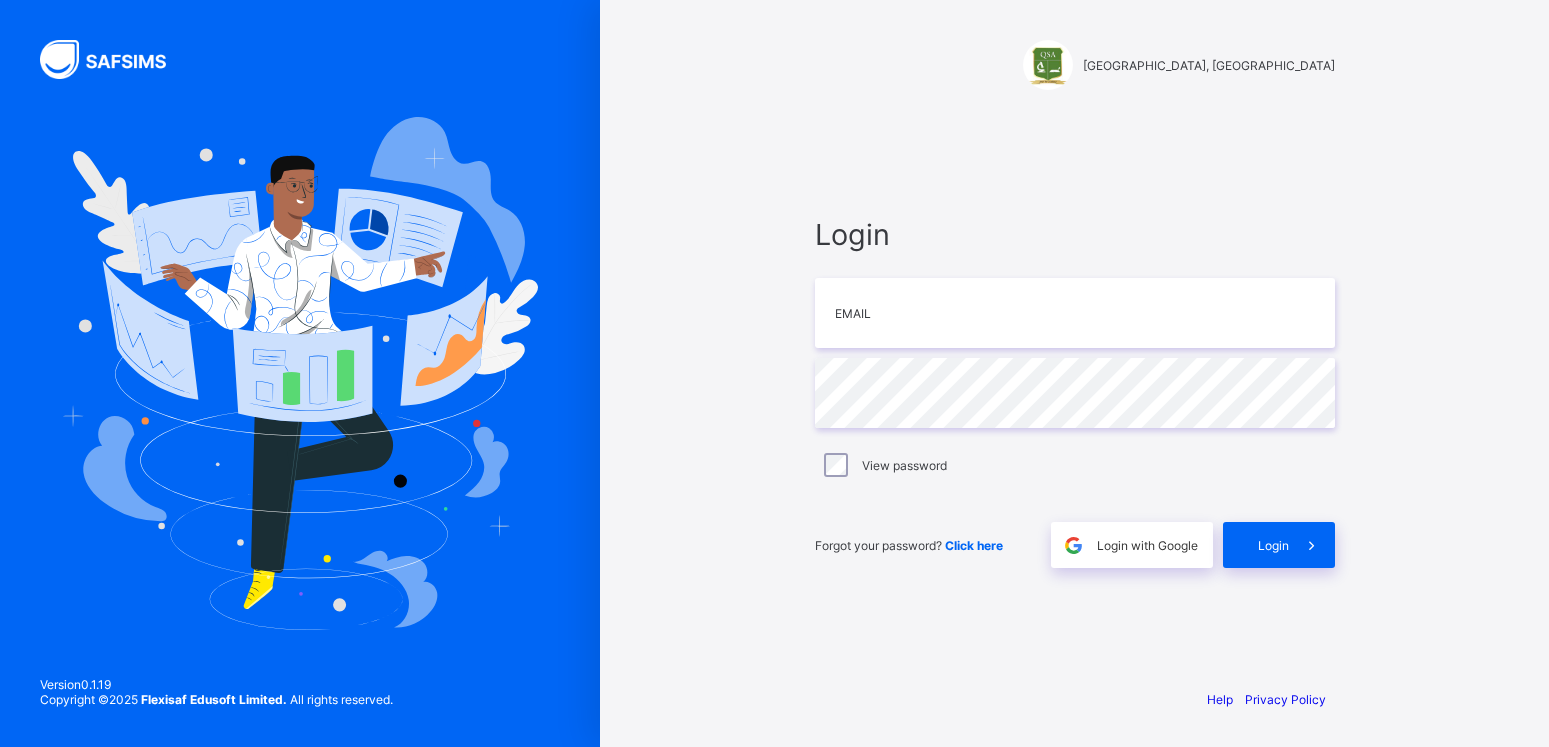 scroll, scrollTop: 0, scrollLeft: 0, axis: both 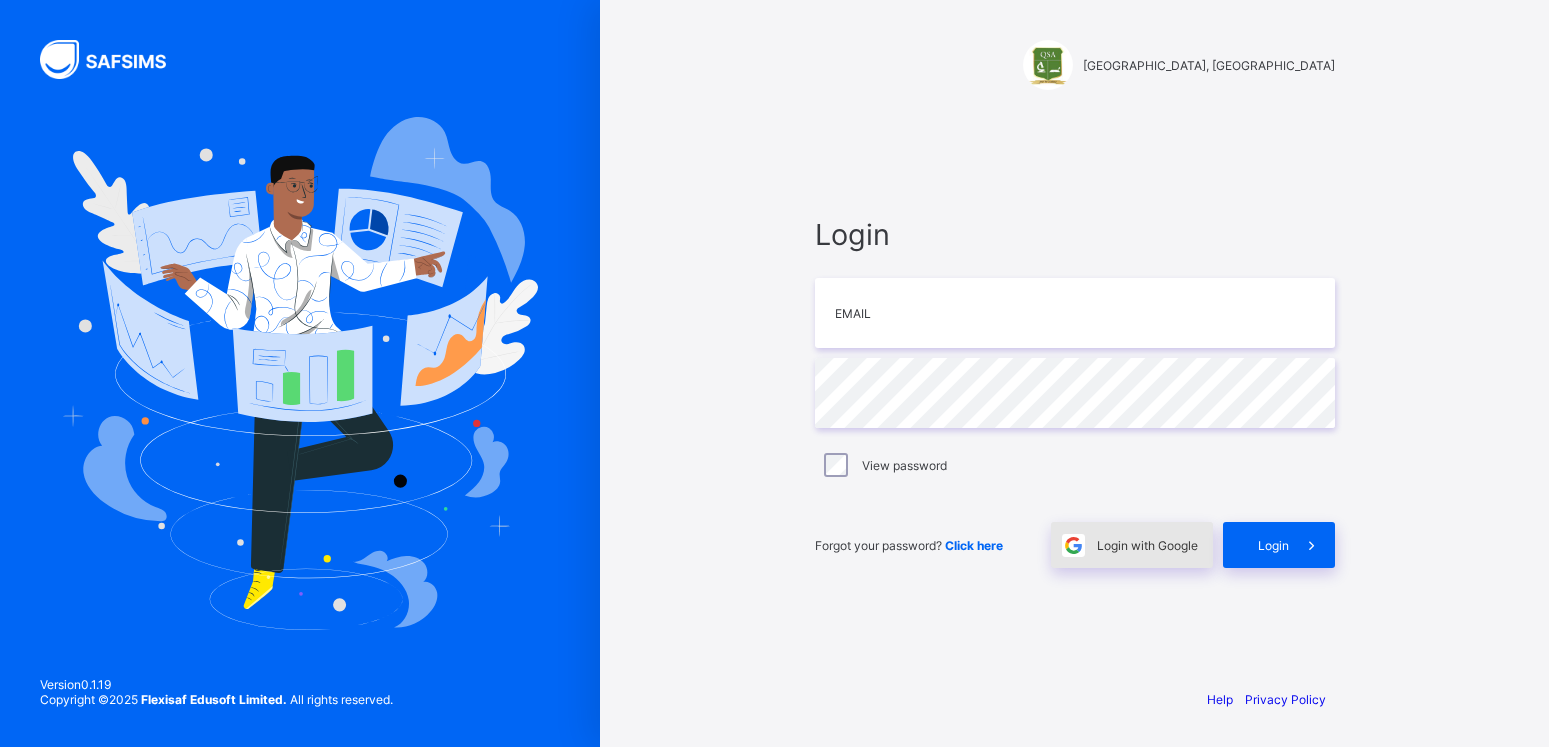 click on "Login with Google" at bounding box center (1147, 545) 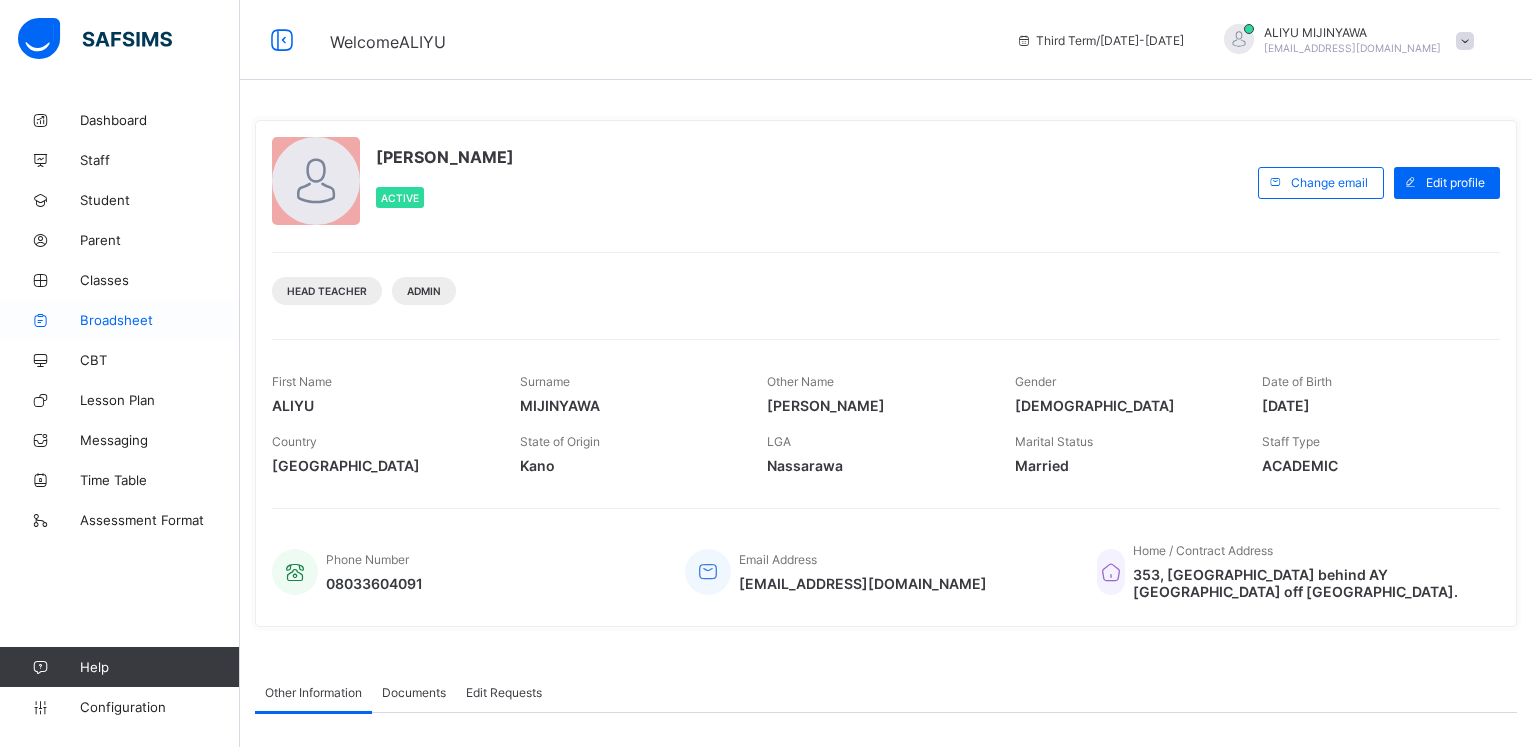 scroll, scrollTop: 0, scrollLeft: 0, axis: both 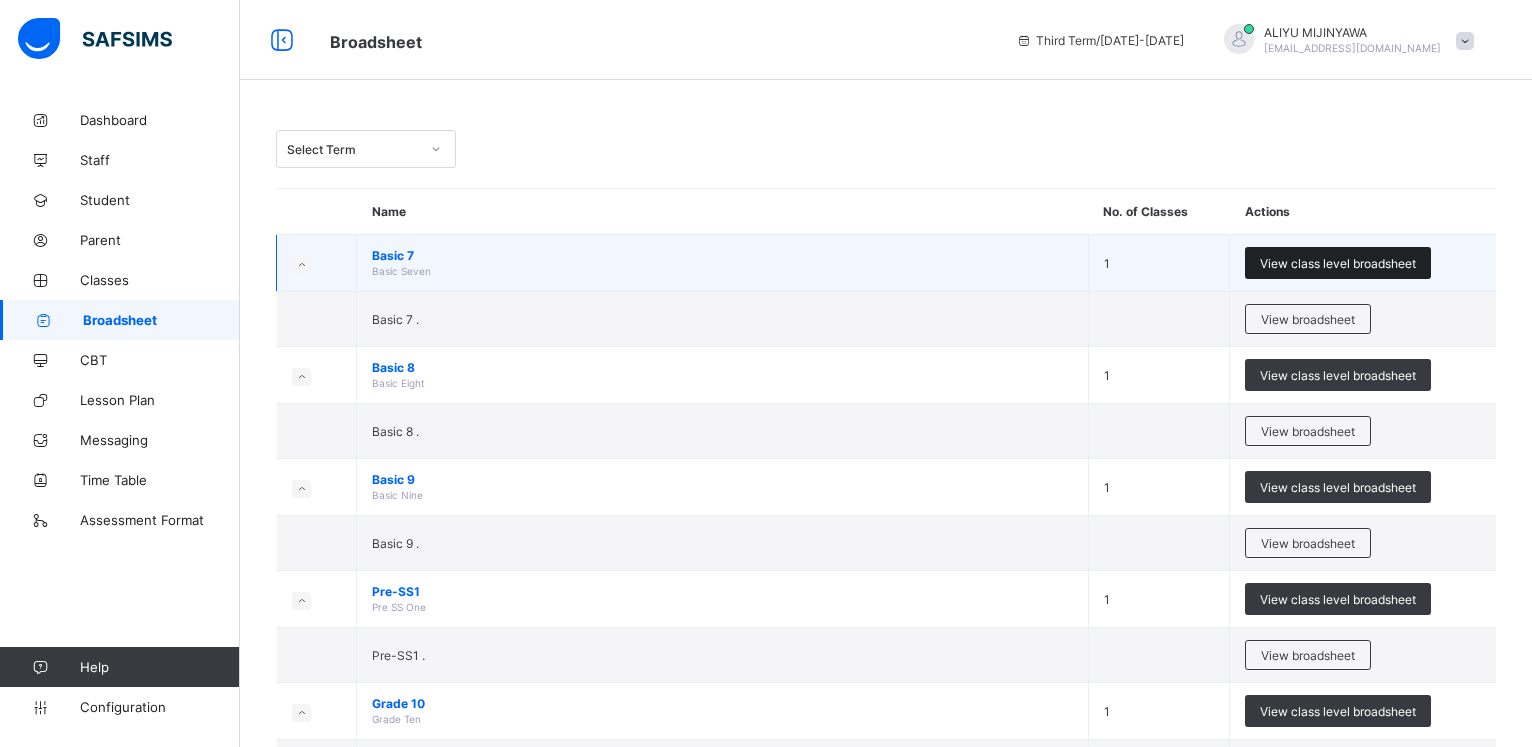 click on "View class level broadsheet" at bounding box center (1338, 263) 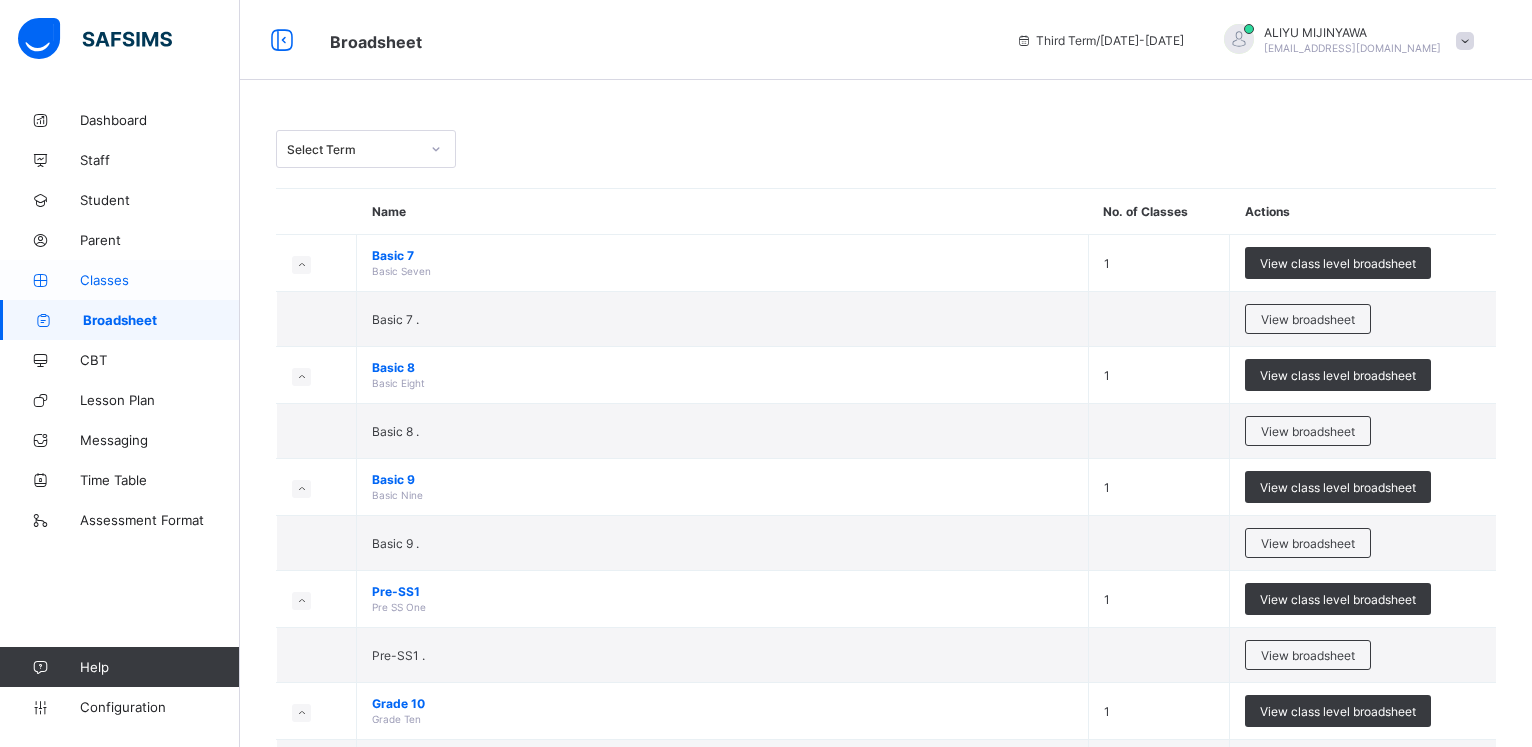 click on "Classes" at bounding box center [160, 280] 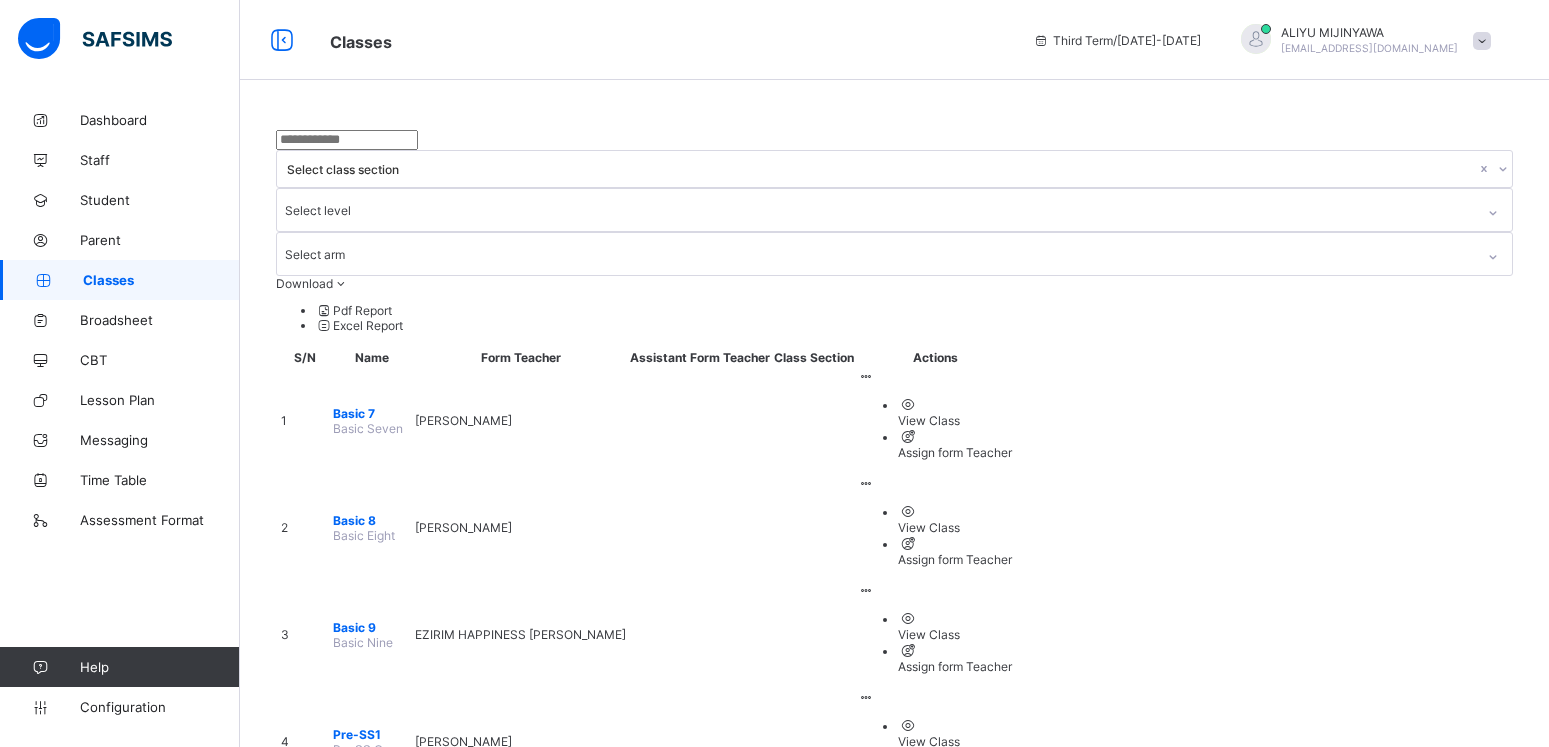 click on "View Class Assign form Teacher" at bounding box center (935, 428) 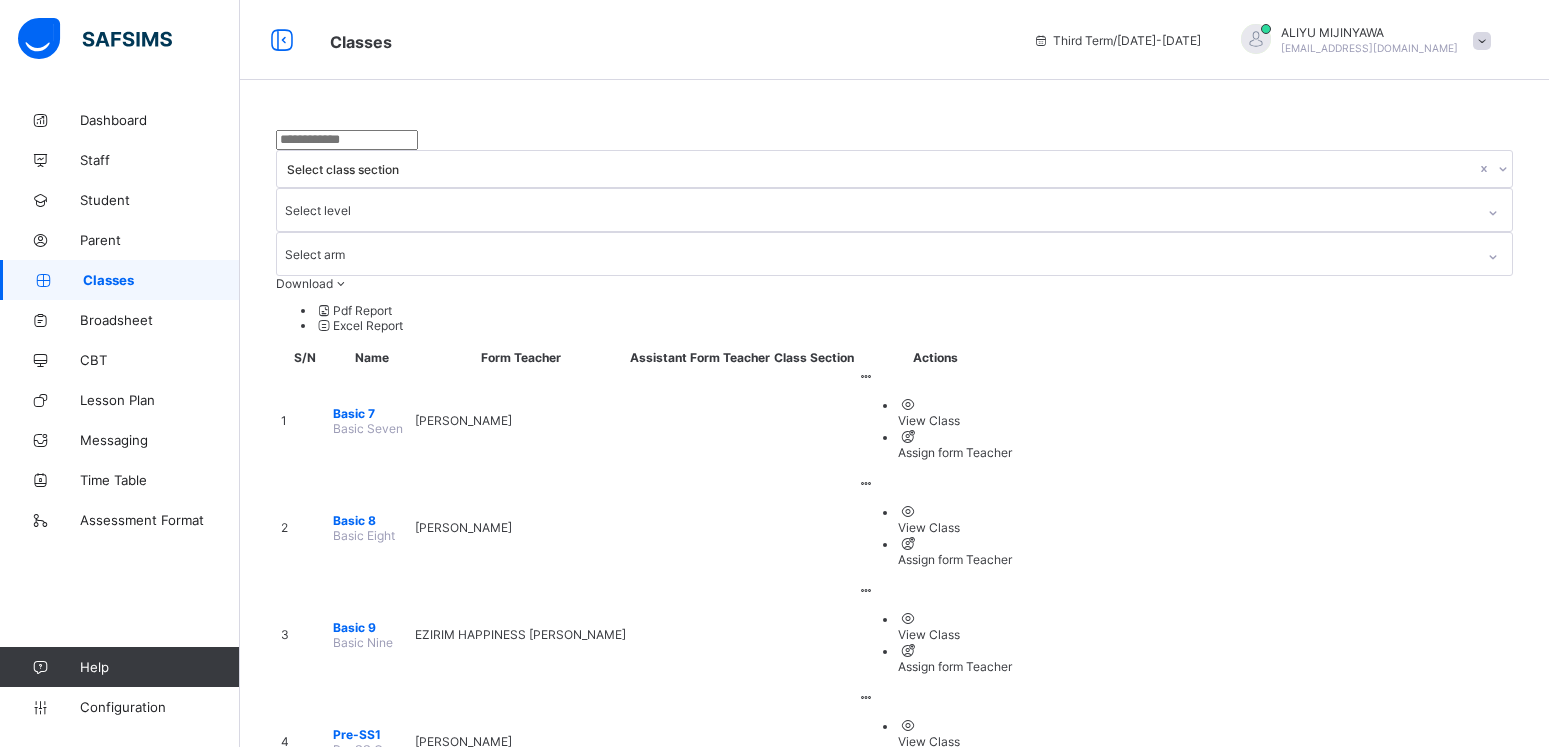 click on "View Class" at bounding box center [955, 420] 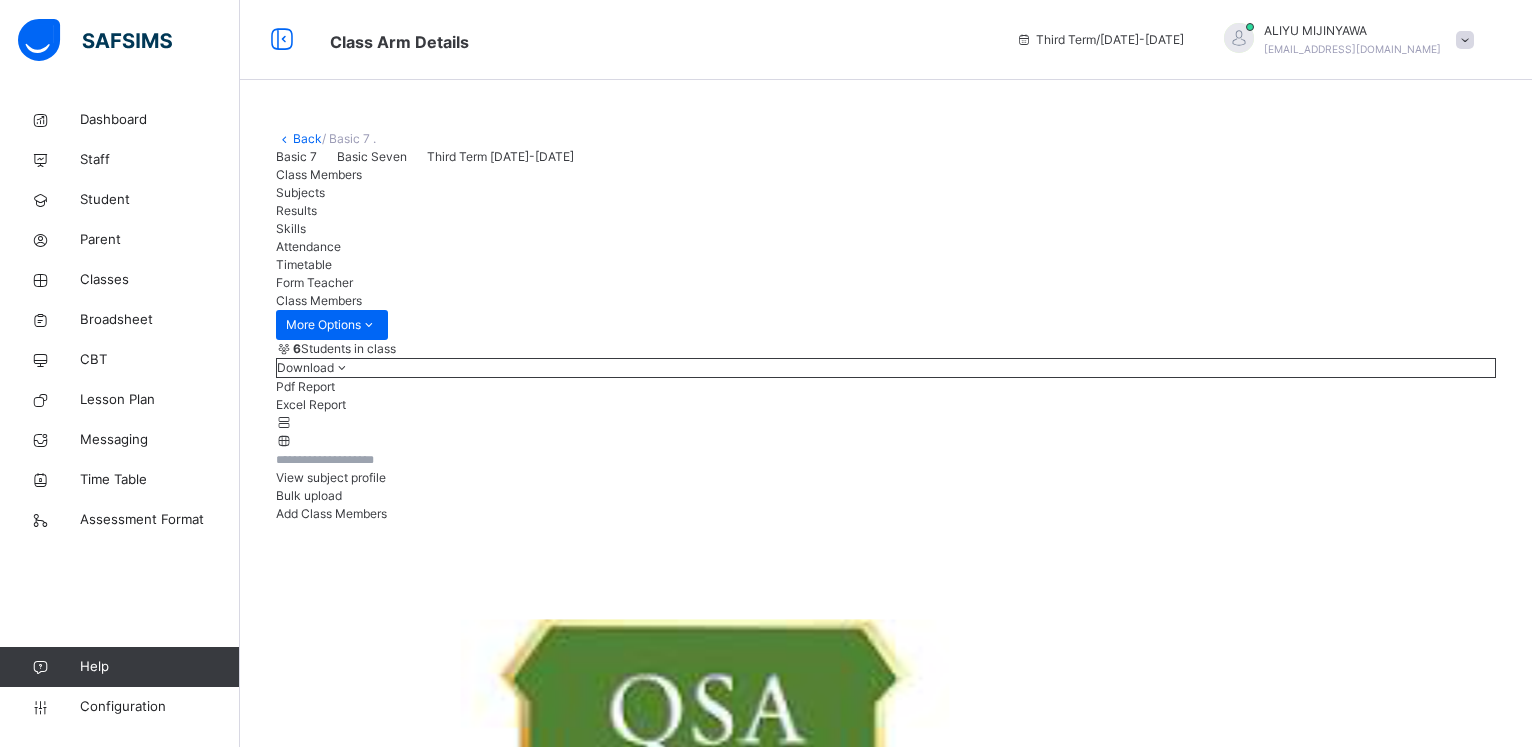 click on "Subjects" at bounding box center (300, 192) 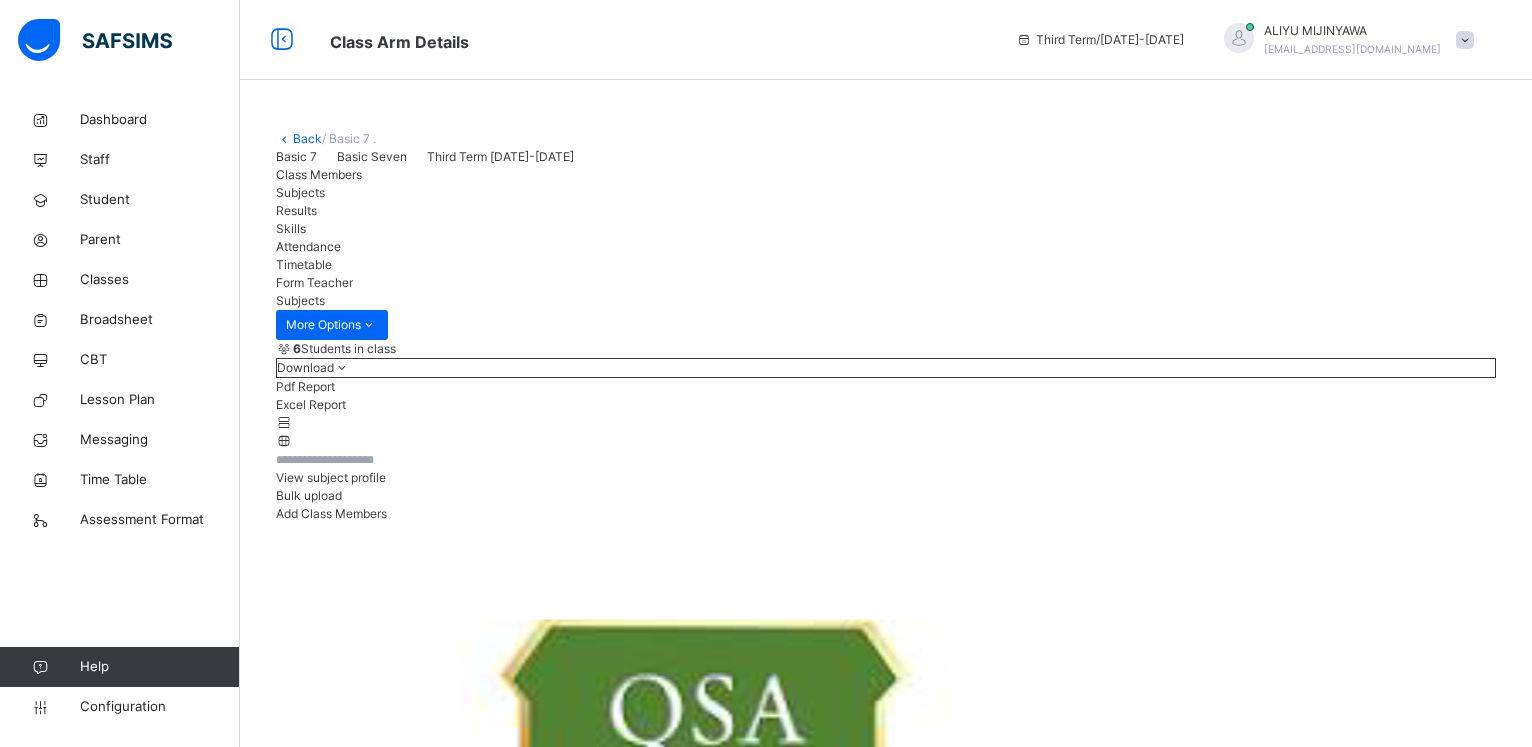 scroll, scrollTop: 204, scrollLeft: 0, axis: vertical 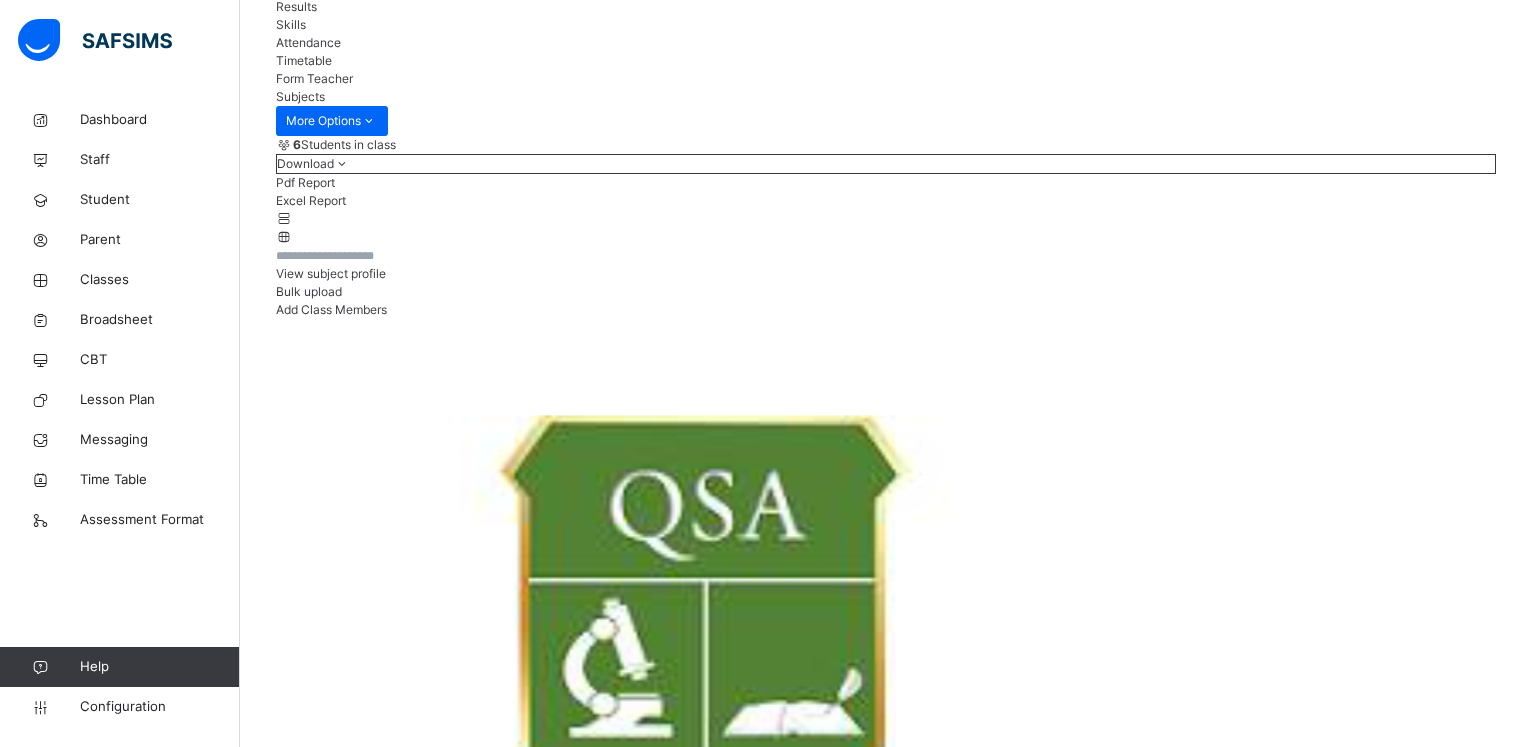 click at bounding box center [1377, 2666] 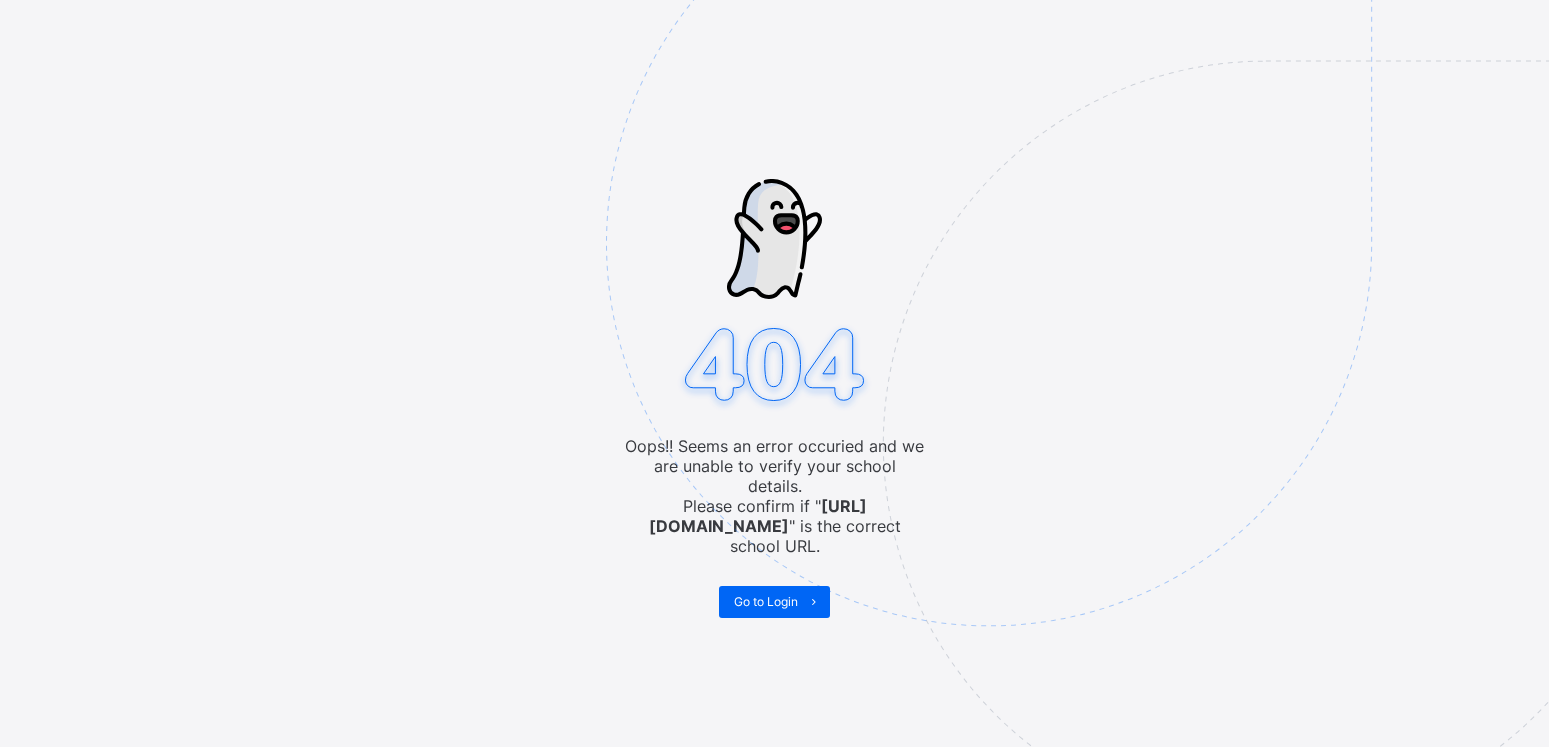 scroll, scrollTop: 0, scrollLeft: 0, axis: both 